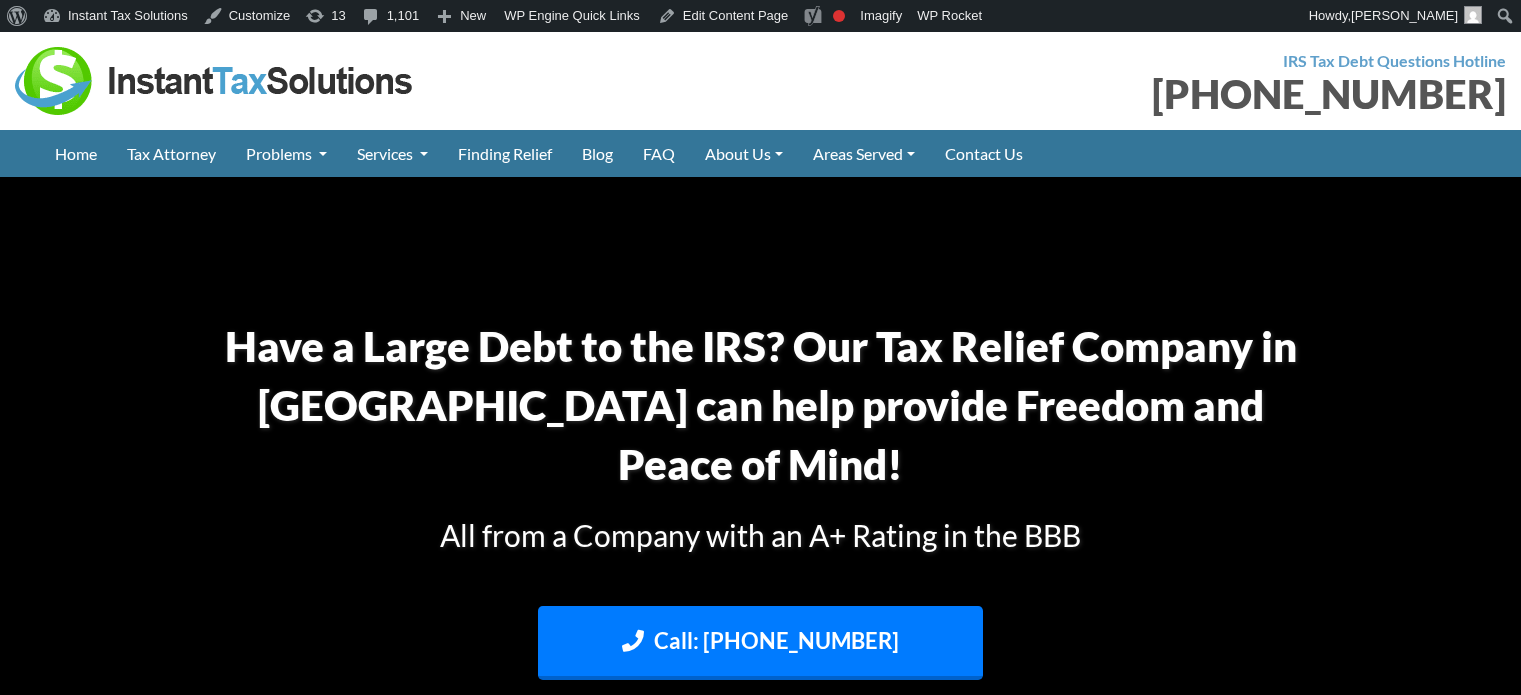 scroll, scrollTop: 0, scrollLeft: 0, axis: both 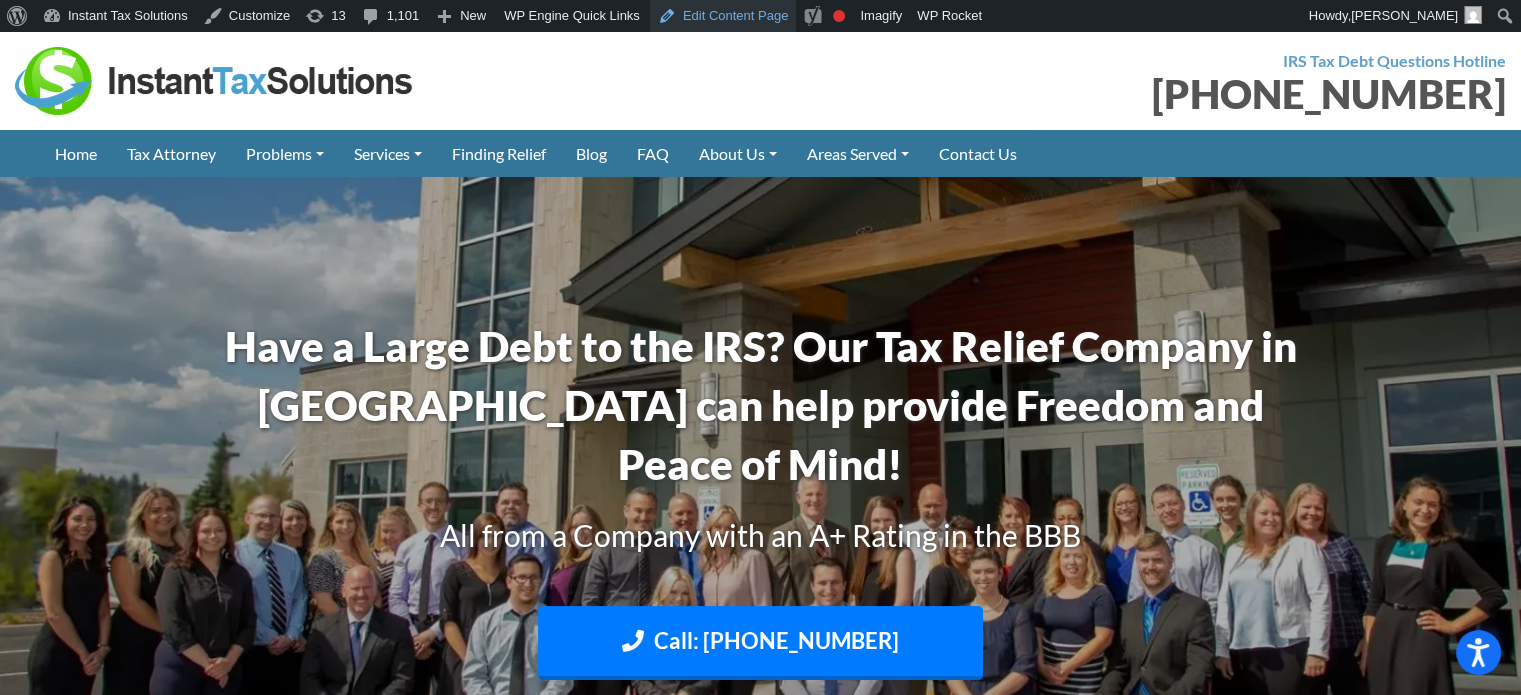 click on "Edit Content Page" at bounding box center (723, 16) 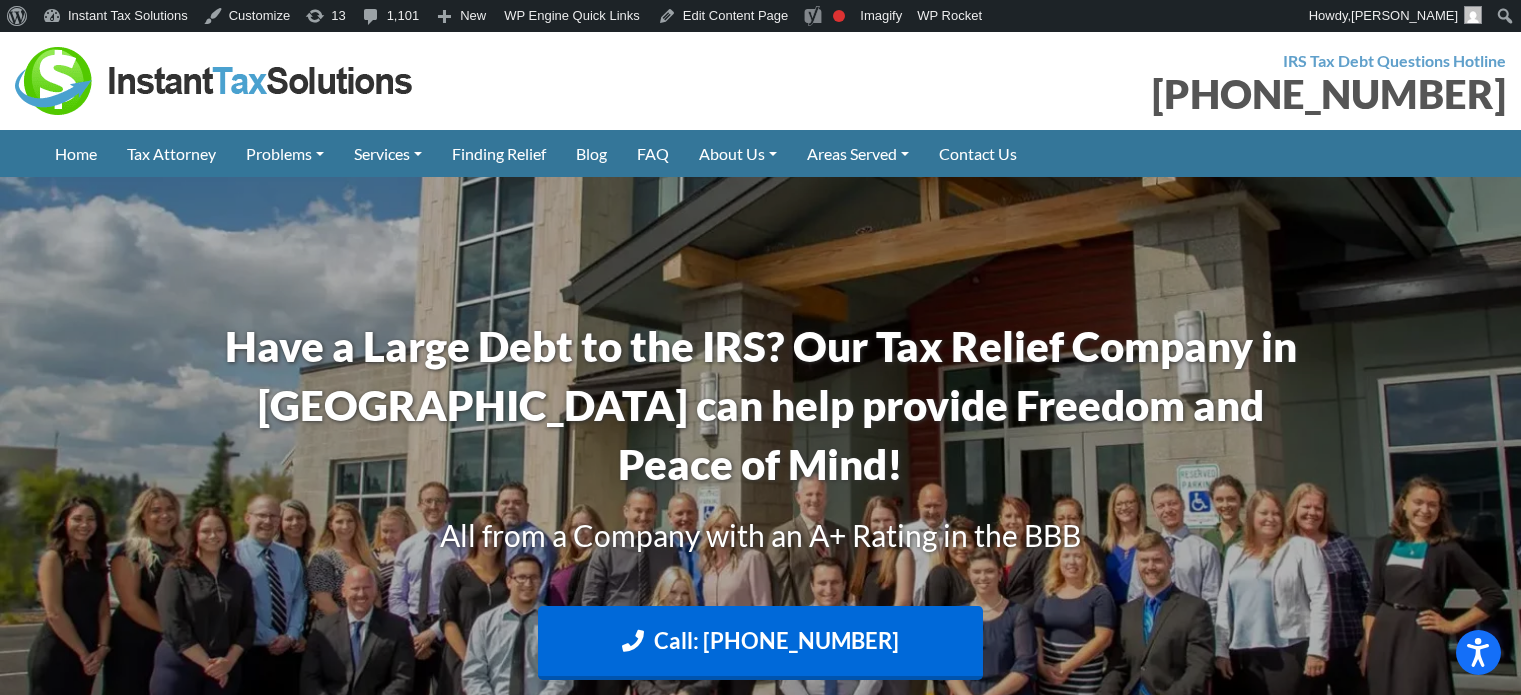 scroll, scrollTop: 0, scrollLeft: 0, axis: both 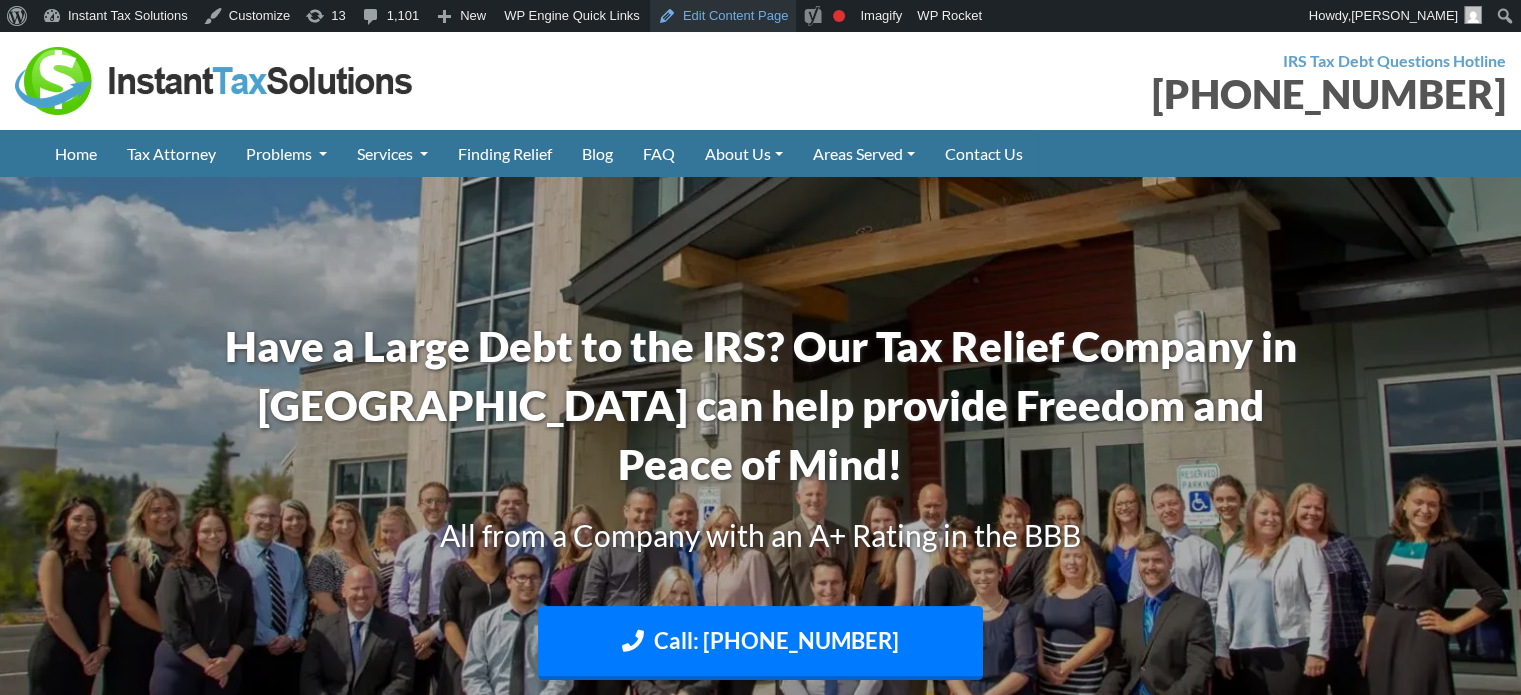 click on "Edit Content Page" at bounding box center (723, 16) 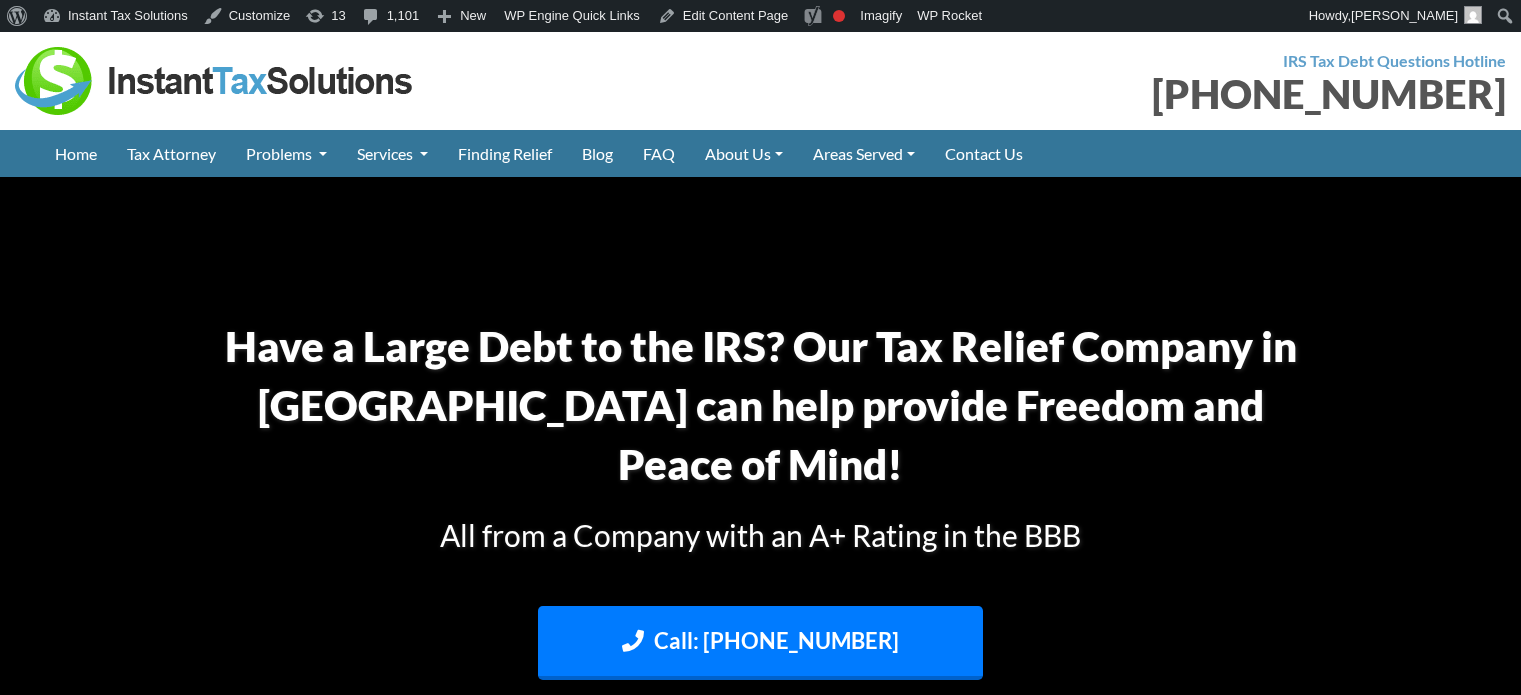scroll, scrollTop: 0, scrollLeft: 0, axis: both 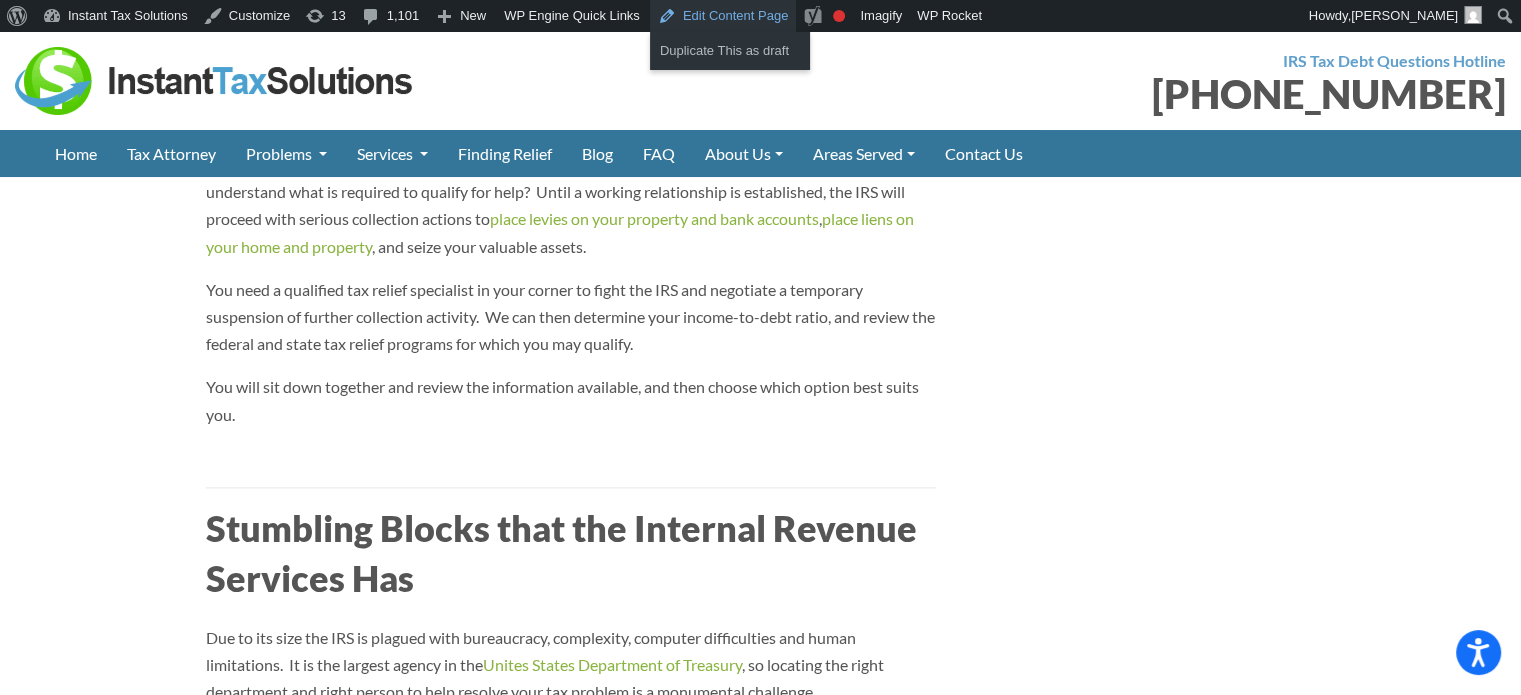 click on "Edit Content Page" at bounding box center (723, 16) 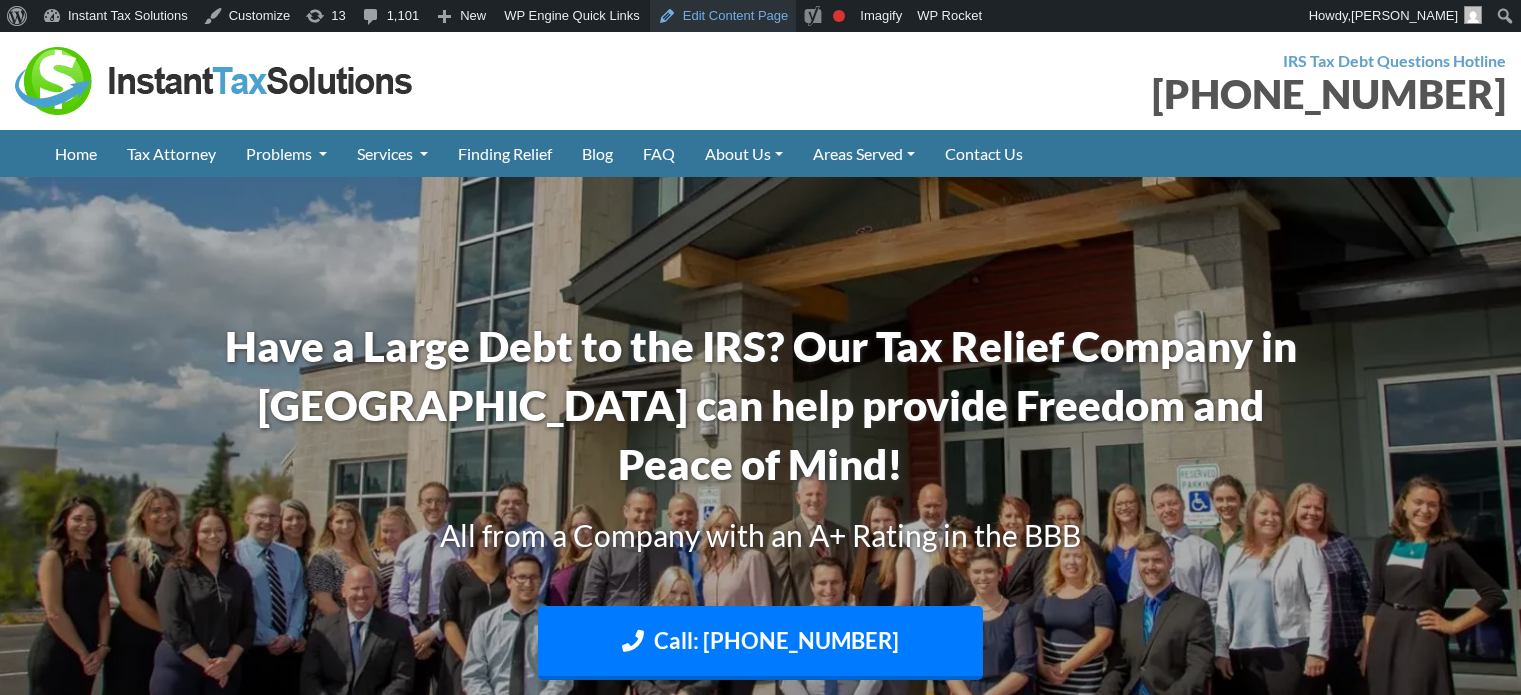 scroll, scrollTop: 0, scrollLeft: 0, axis: both 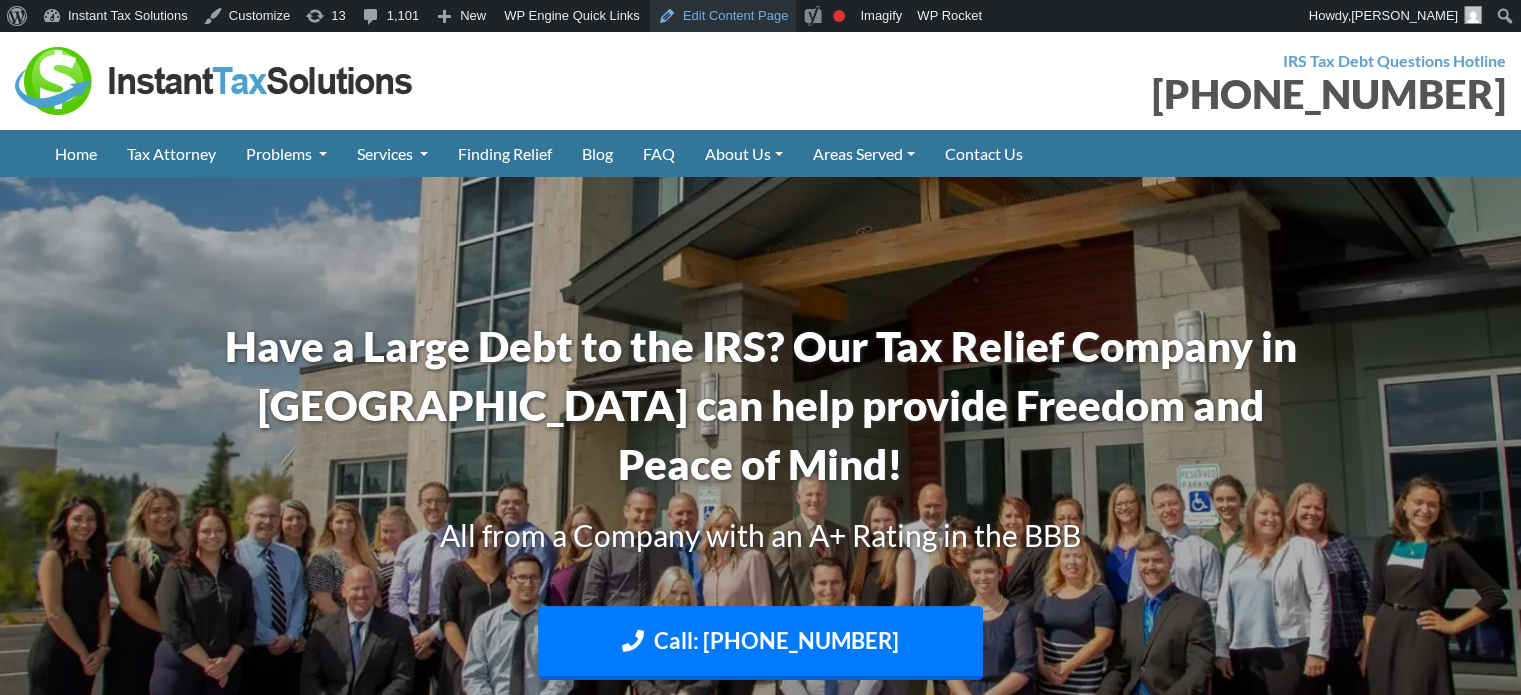 click on "Edit Content Page" at bounding box center [723, 16] 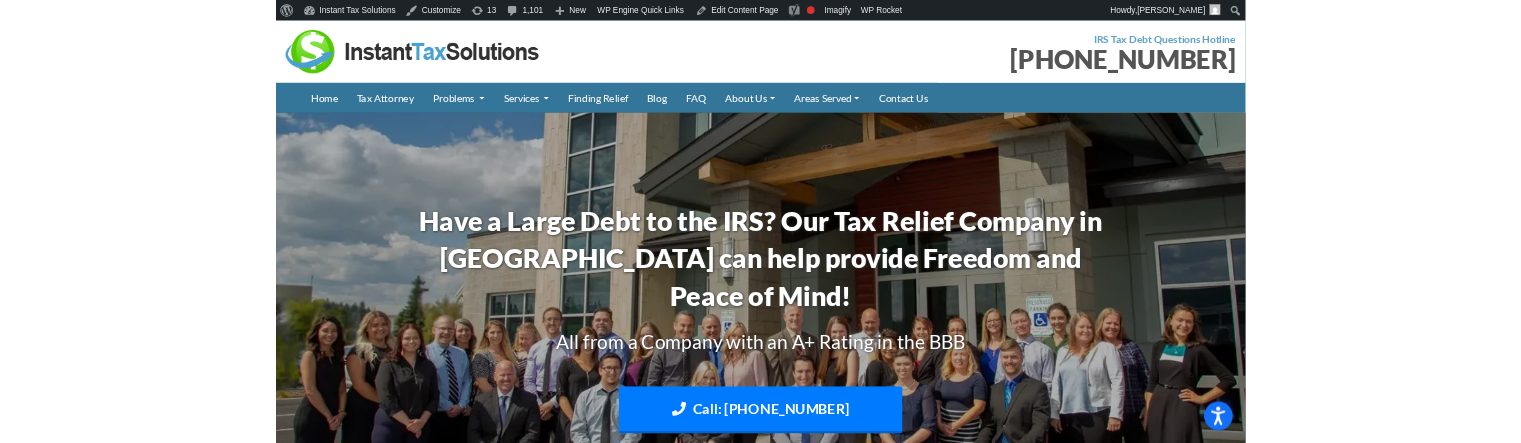 scroll, scrollTop: 0, scrollLeft: 0, axis: both 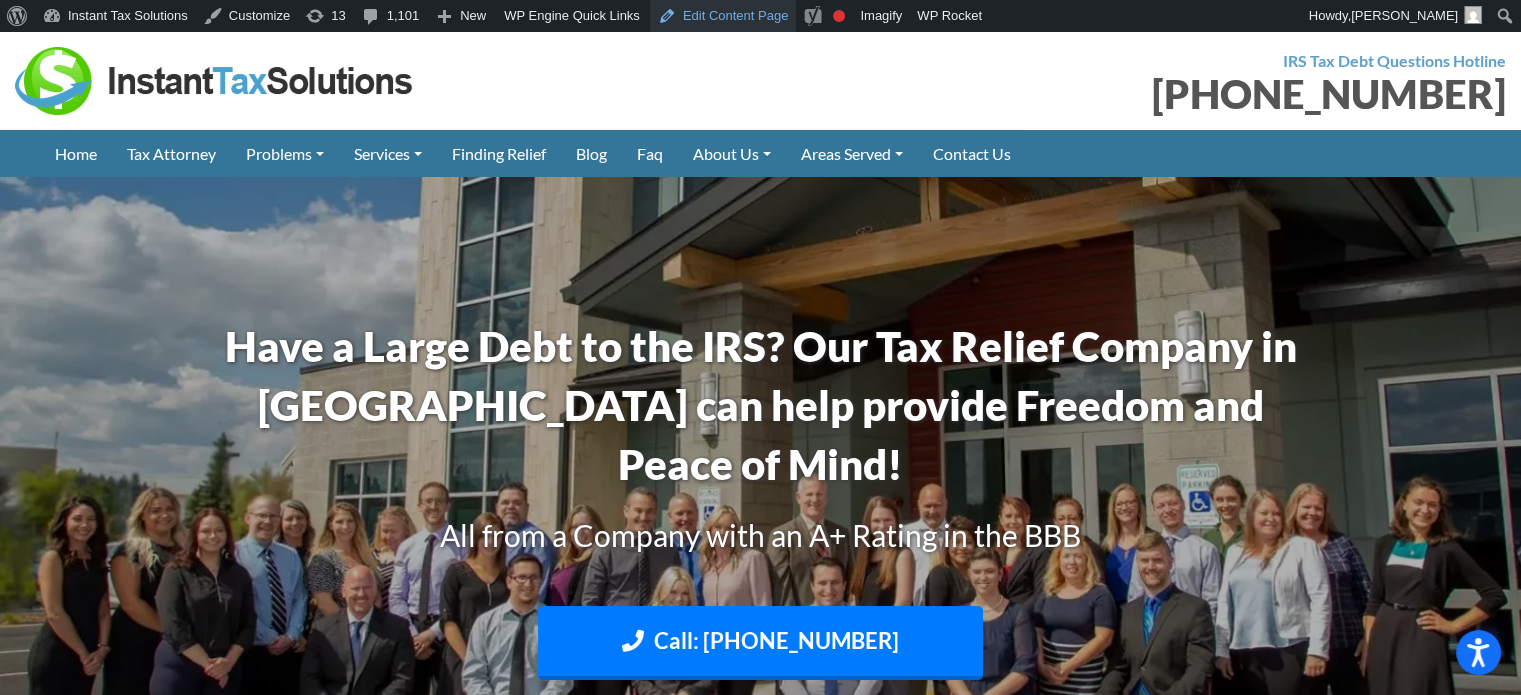 click on "Edit Content Page" at bounding box center [723, 16] 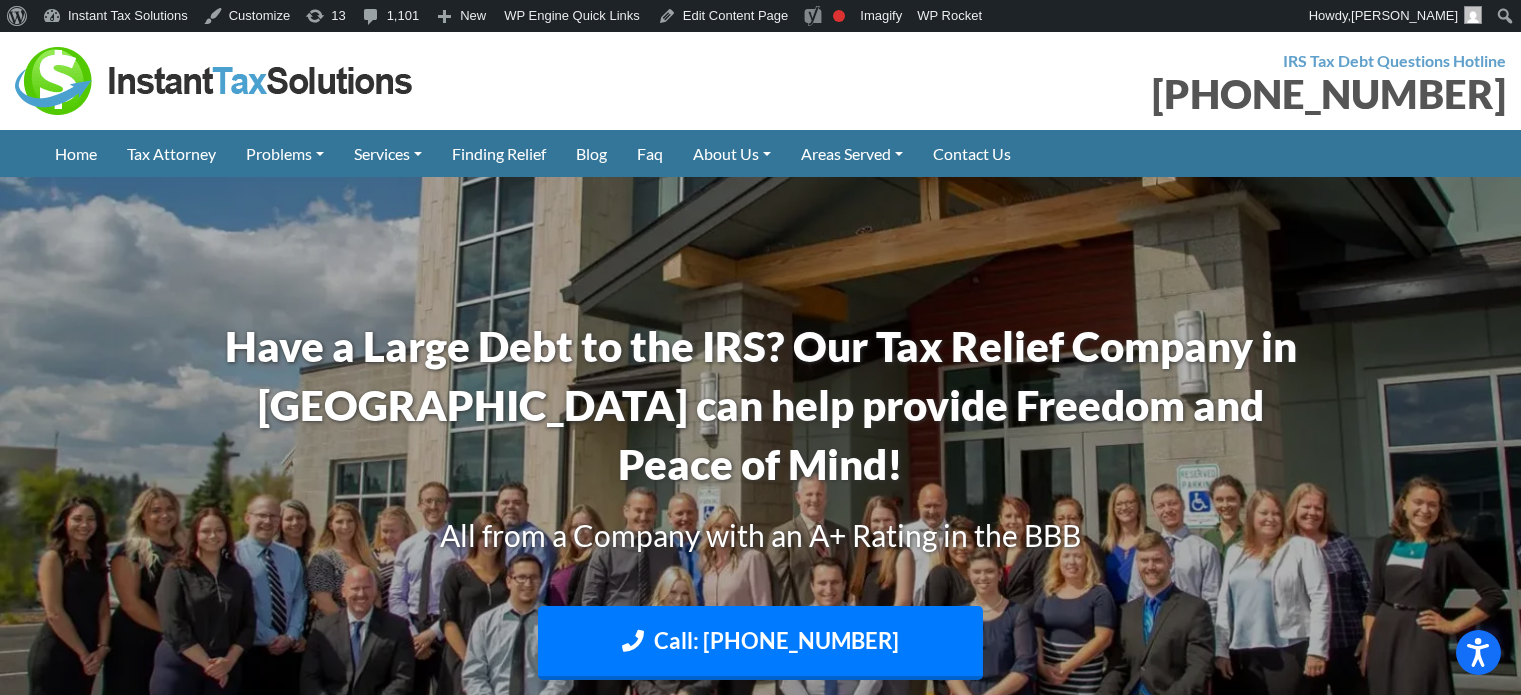 scroll, scrollTop: 0, scrollLeft: 0, axis: both 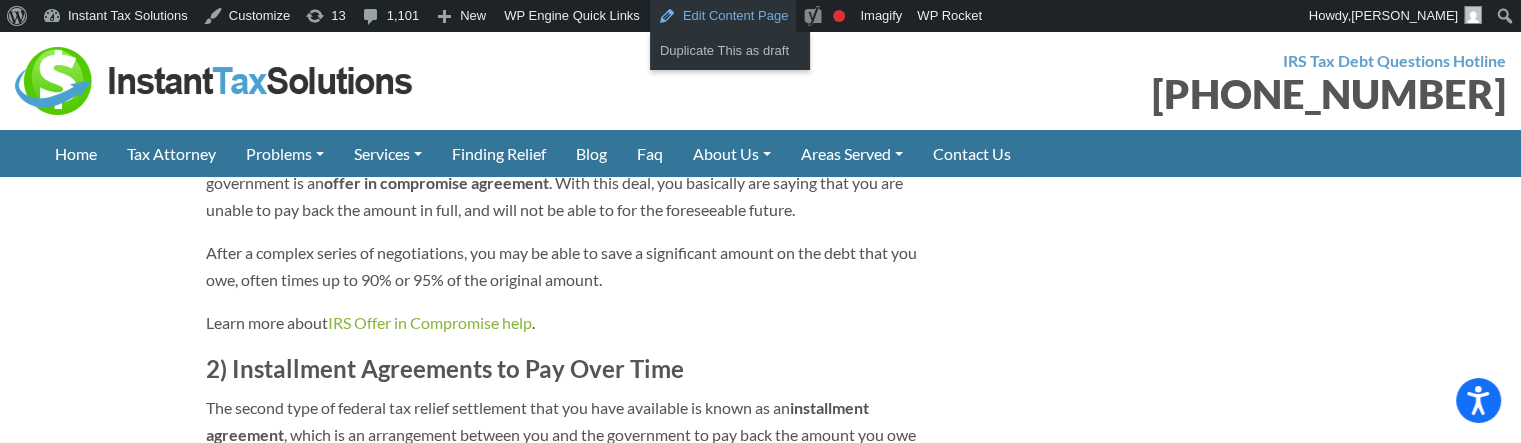 click on "Edit Content Page" at bounding box center [723, 16] 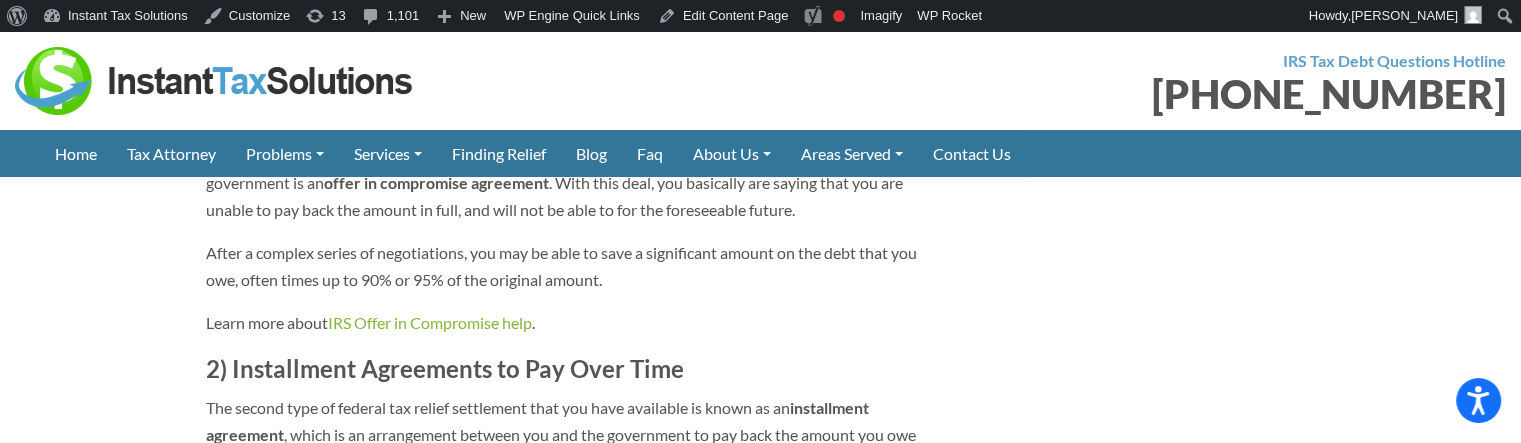 scroll, scrollTop: 4915, scrollLeft: 0, axis: vertical 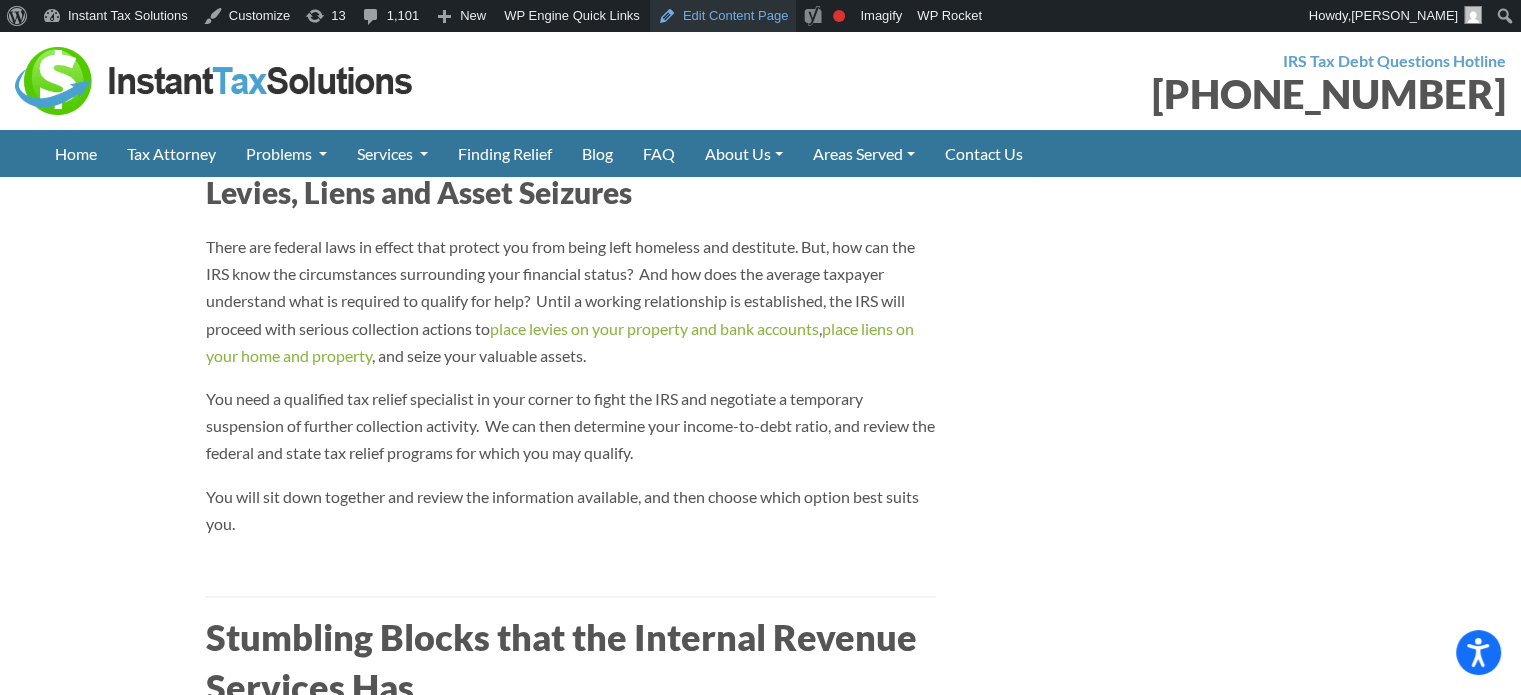 click on "Edit Content Page" at bounding box center [723, 16] 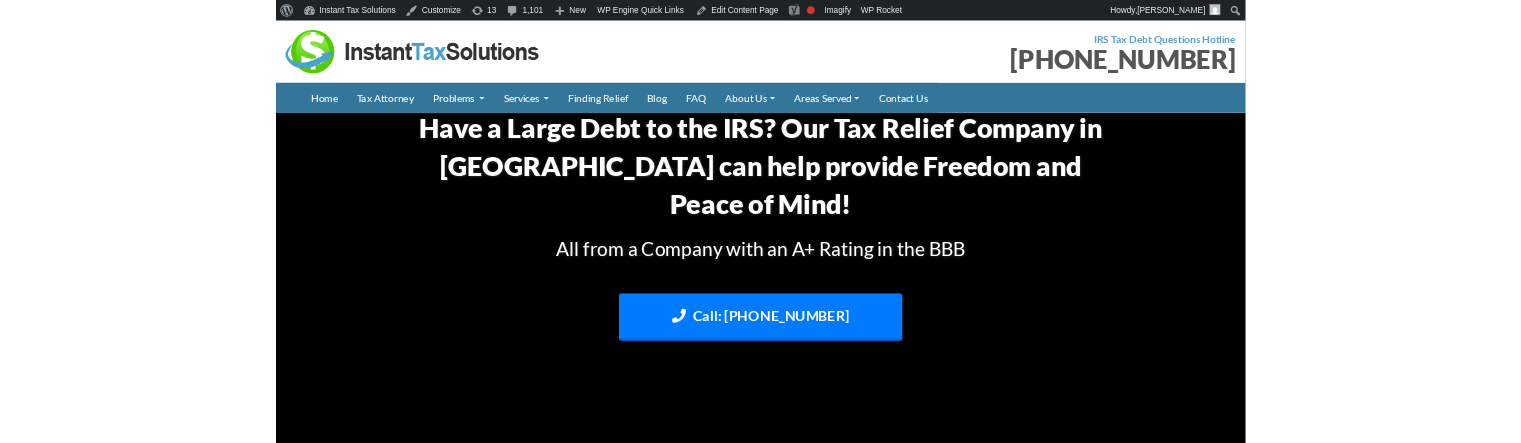 scroll, scrollTop: 2700, scrollLeft: 0, axis: vertical 